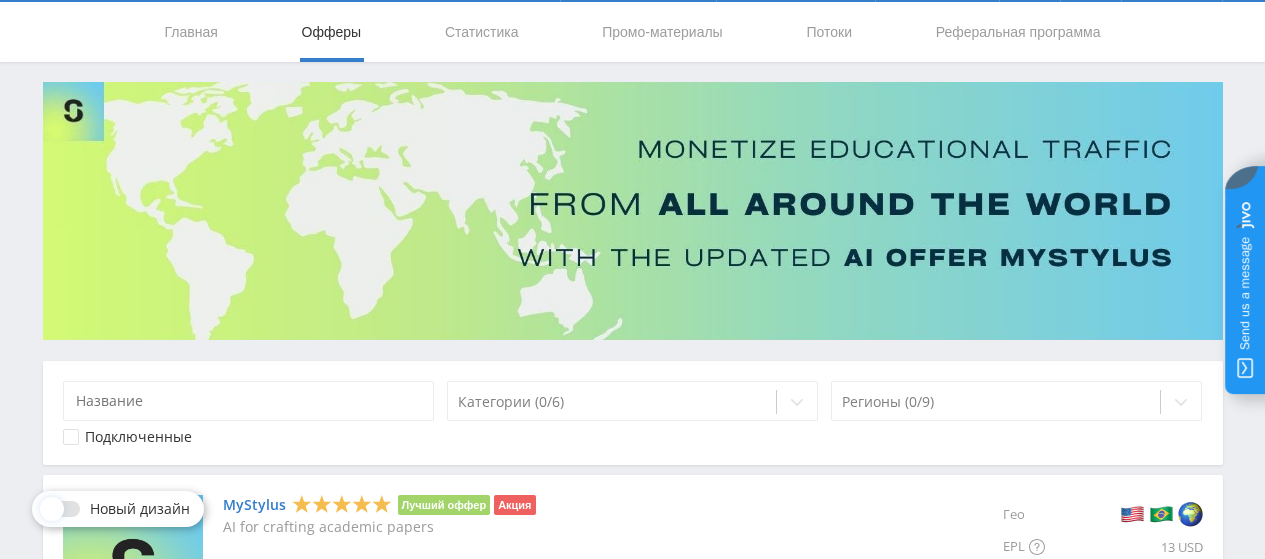 scroll, scrollTop: 0, scrollLeft: 0, axis: both 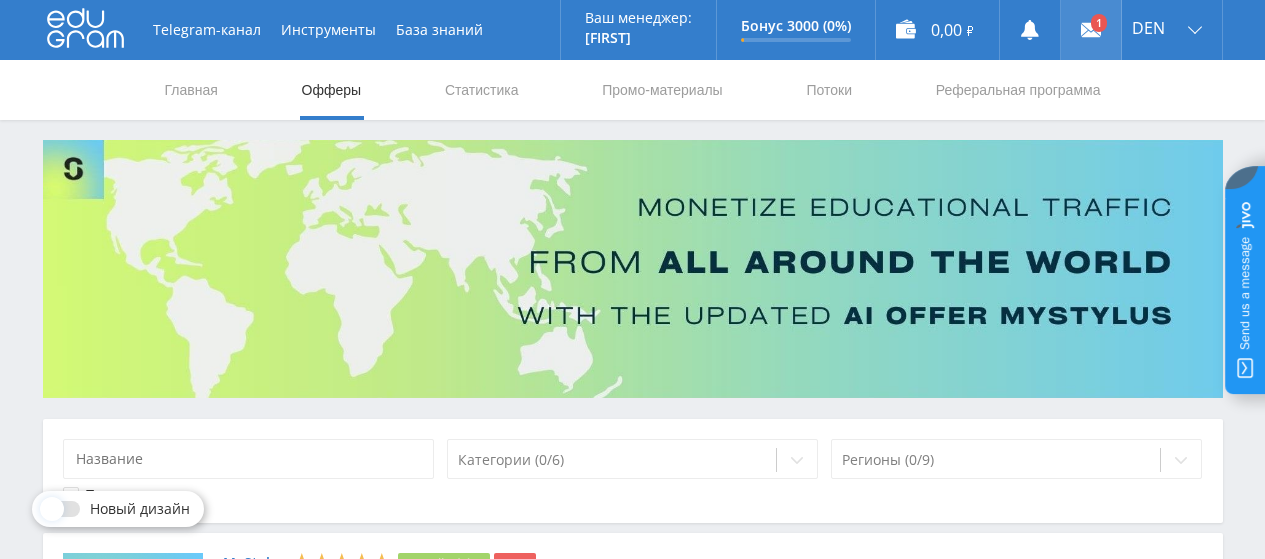 click at bounding box center [1091, 30] 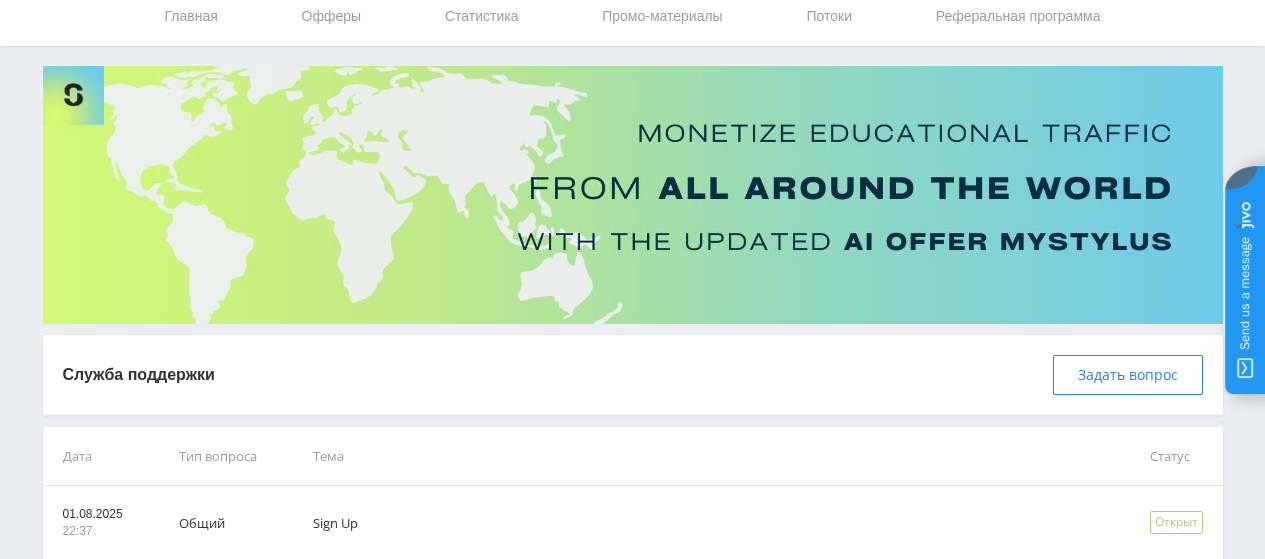 scroll, scrollTop: 175, scrollLeft: 0, axis: vertical 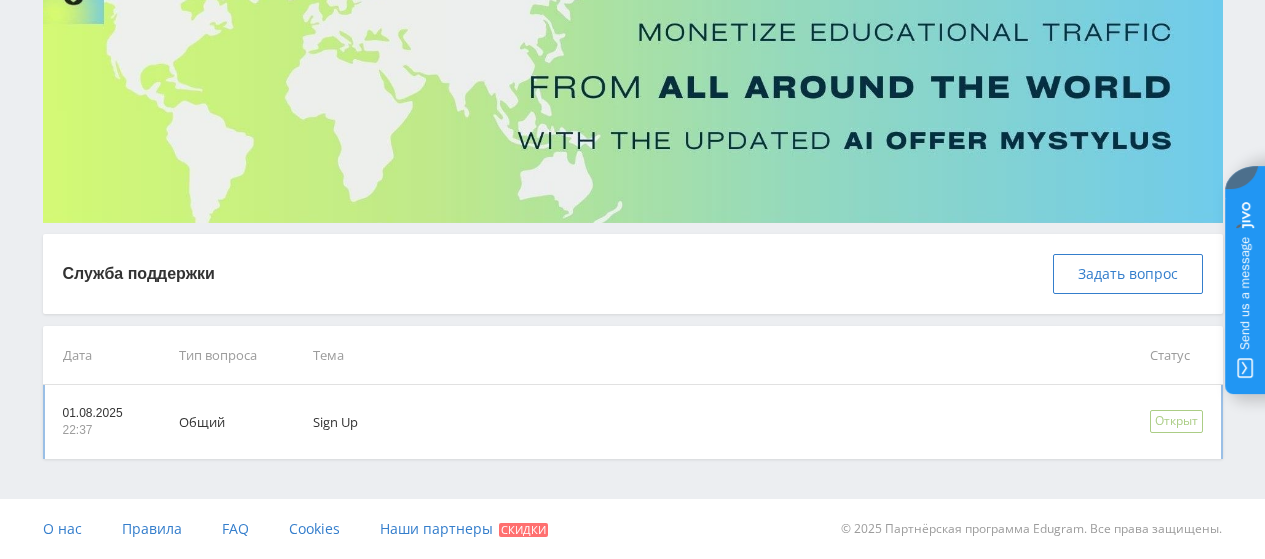 click on "Открыт" at bounding box center (1176, 421) 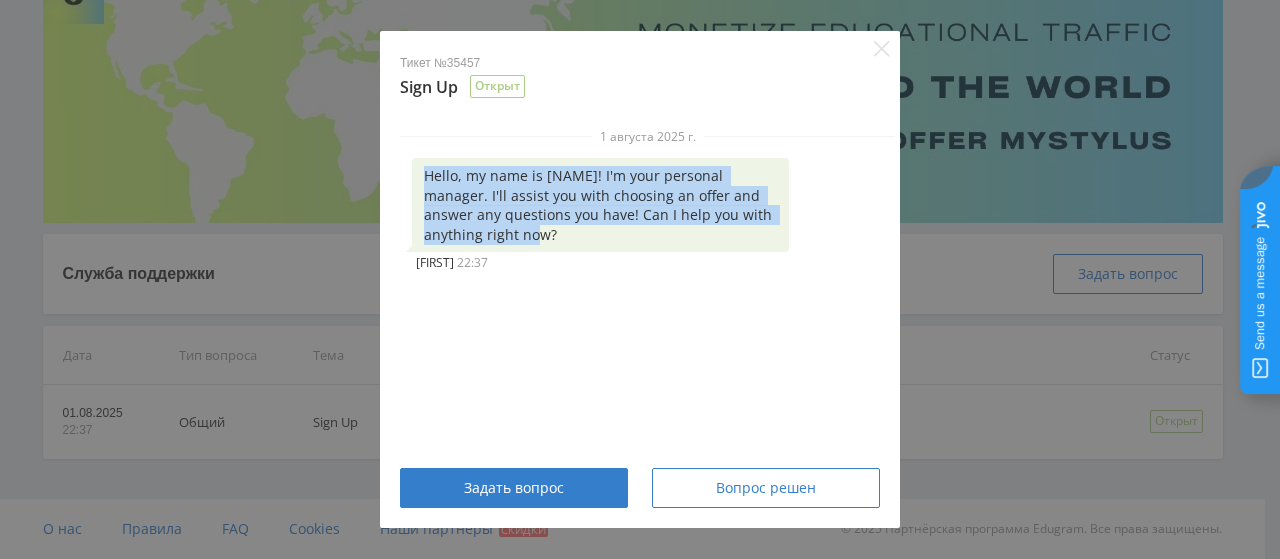 drag, startPoint x: 673, startPoint y: 242, endPoint x: 422, endPoint y: 175, distance: 259.78836 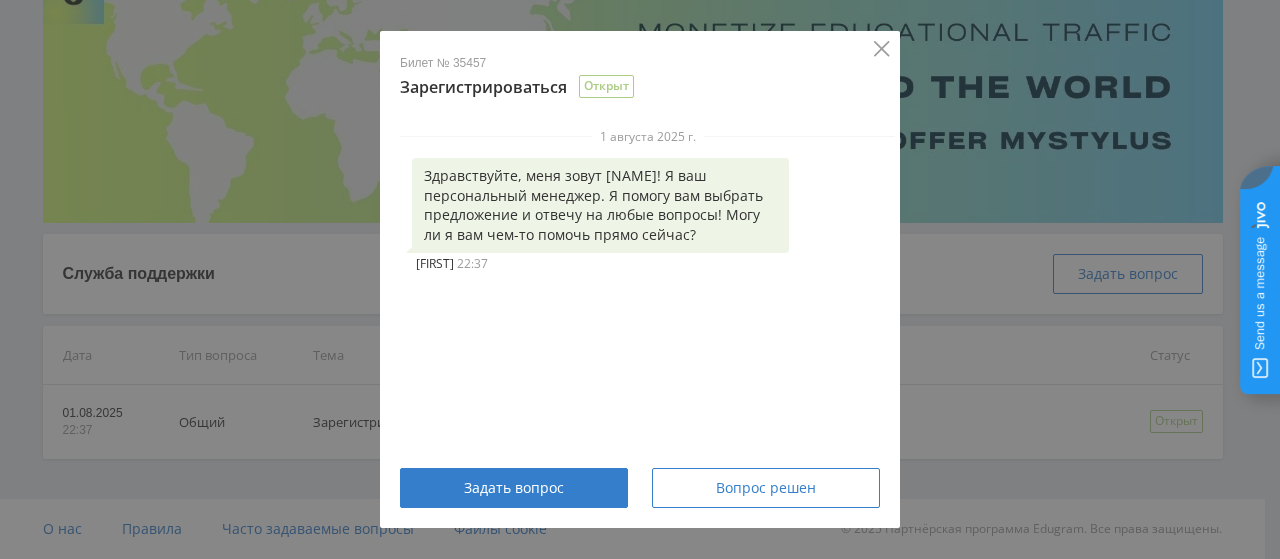 click 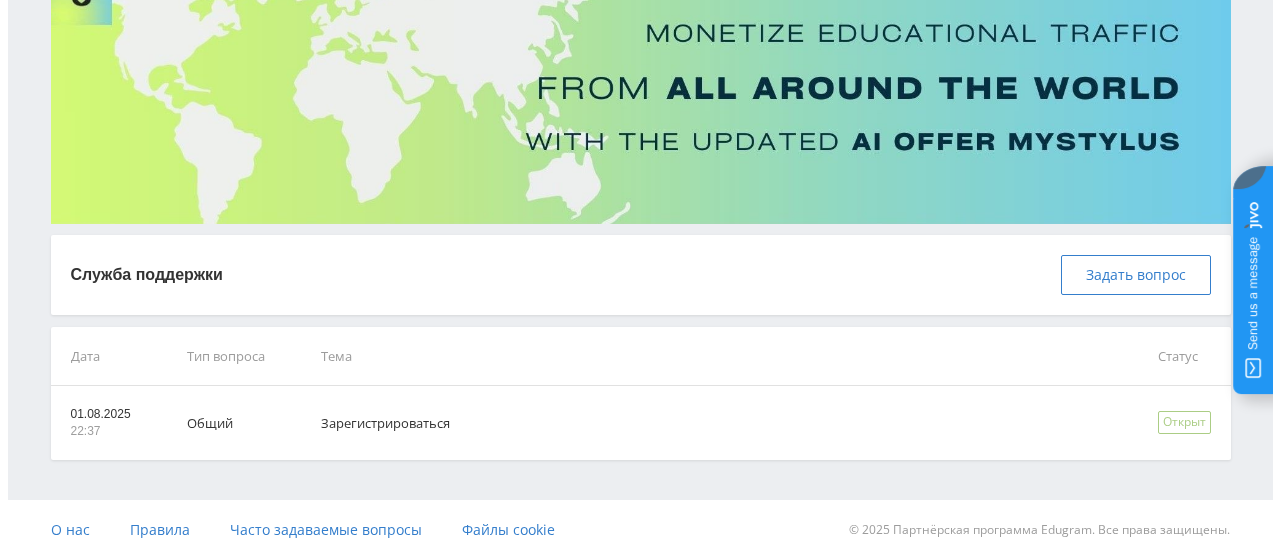 scroll, scrollTop: 175, scrollLeft: 0, axis: vertical 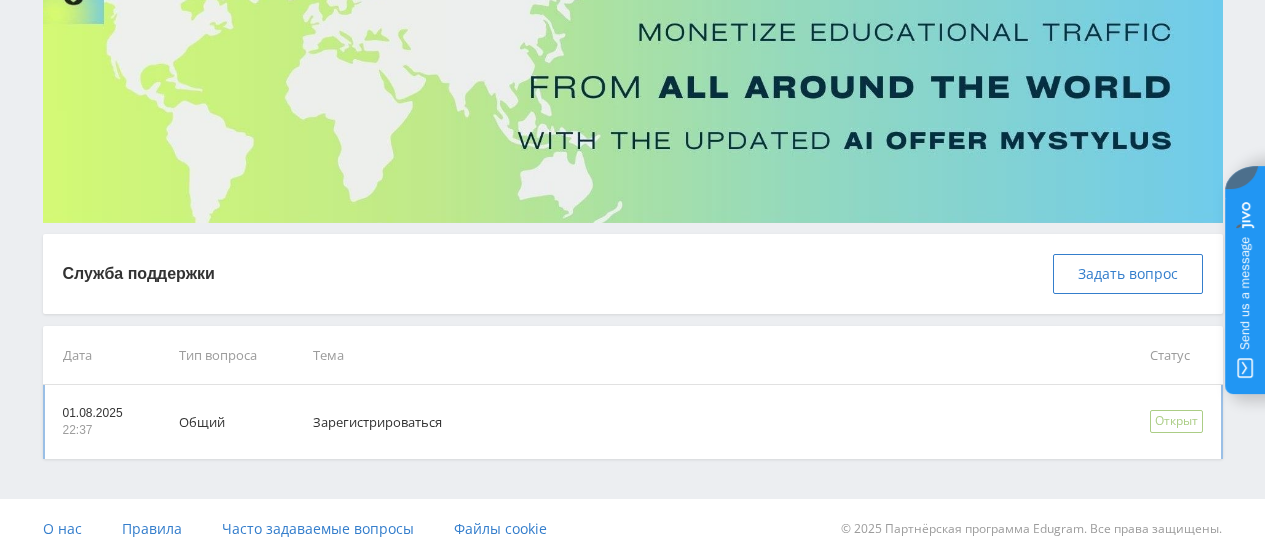 click on "Открыт" at bounding box center (1176, 421) 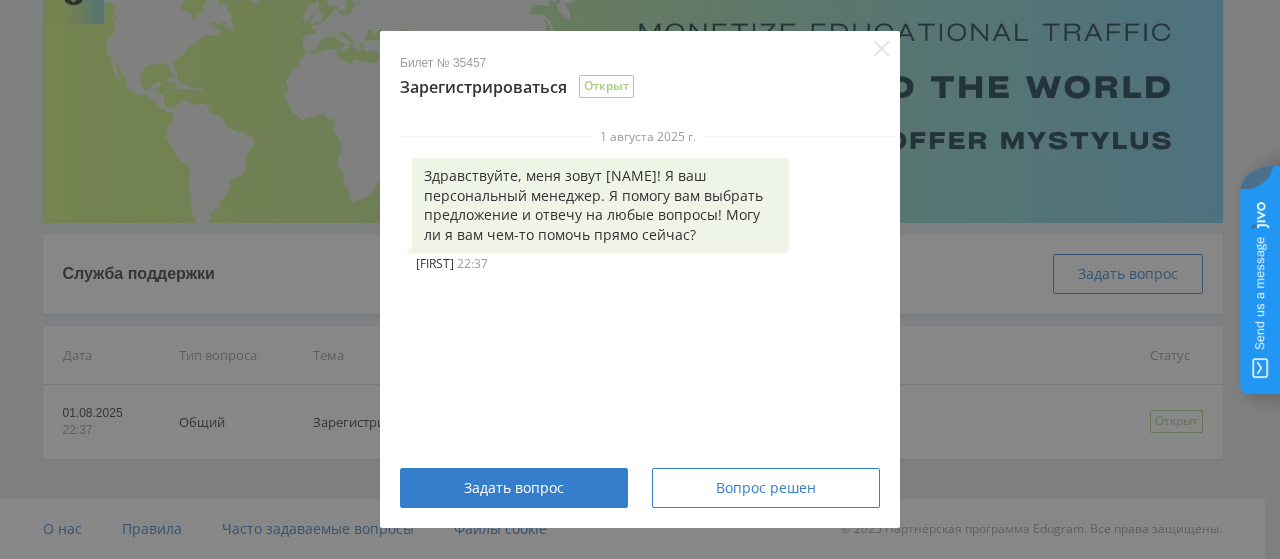 click on "Билет № 35457" at bounding box center (640, 63) 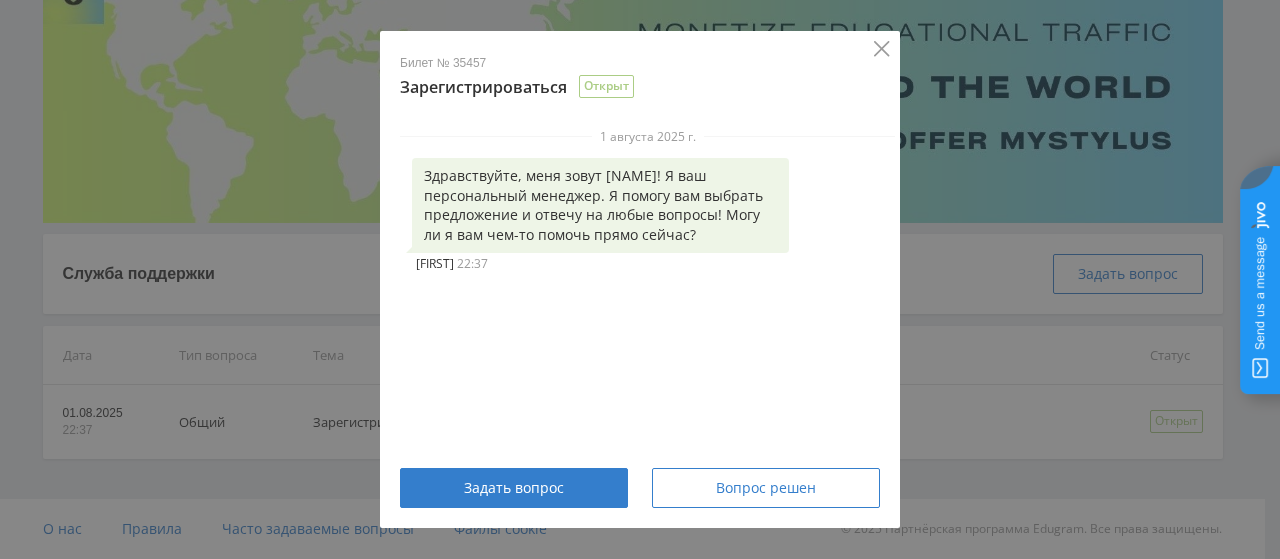 click 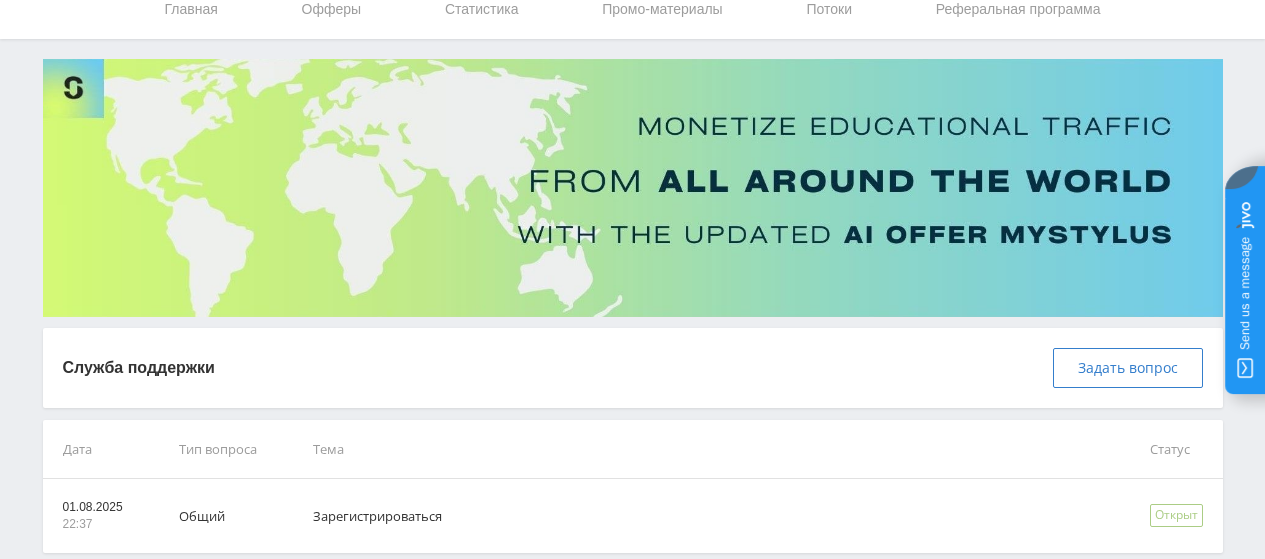 scroll, scrollTop: 0, scrollLeft: 0, axis: both 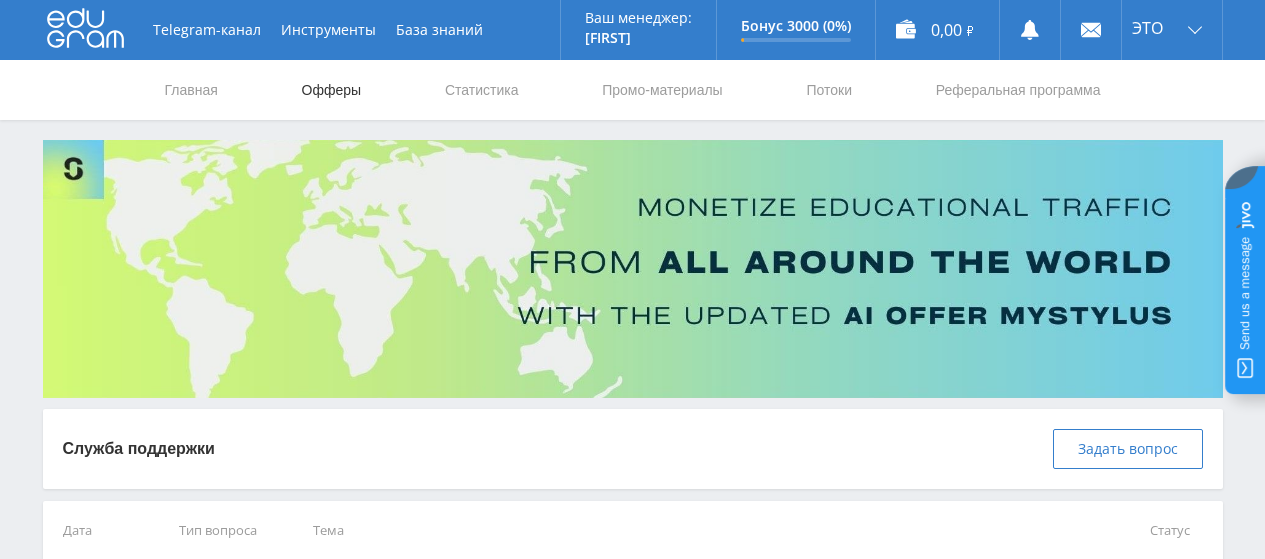 click on "Офферы" at bounding box center [332, 90] 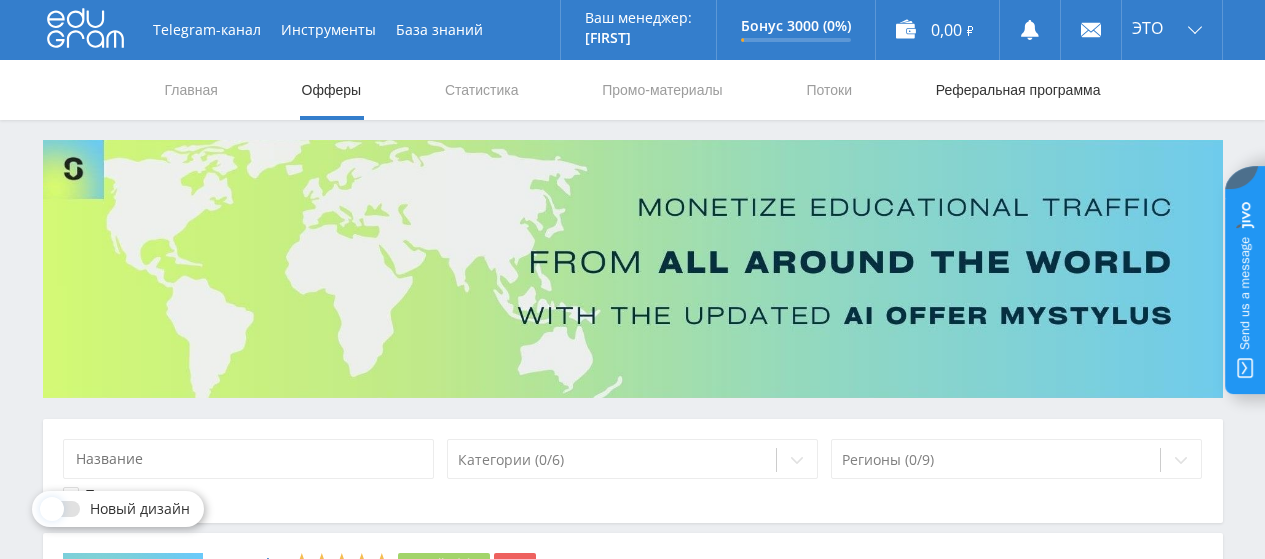 click on "Реферальная программа" at bounding box center [1018, 90] 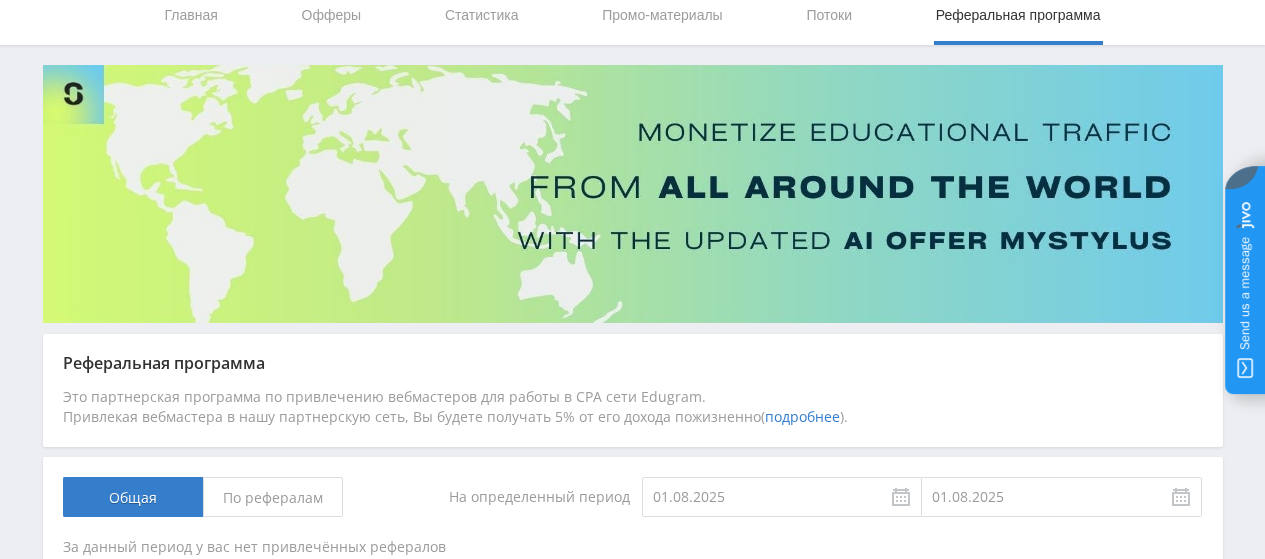 scroll, scrollTop: 300, scrollLeft: 0, axis: vertical 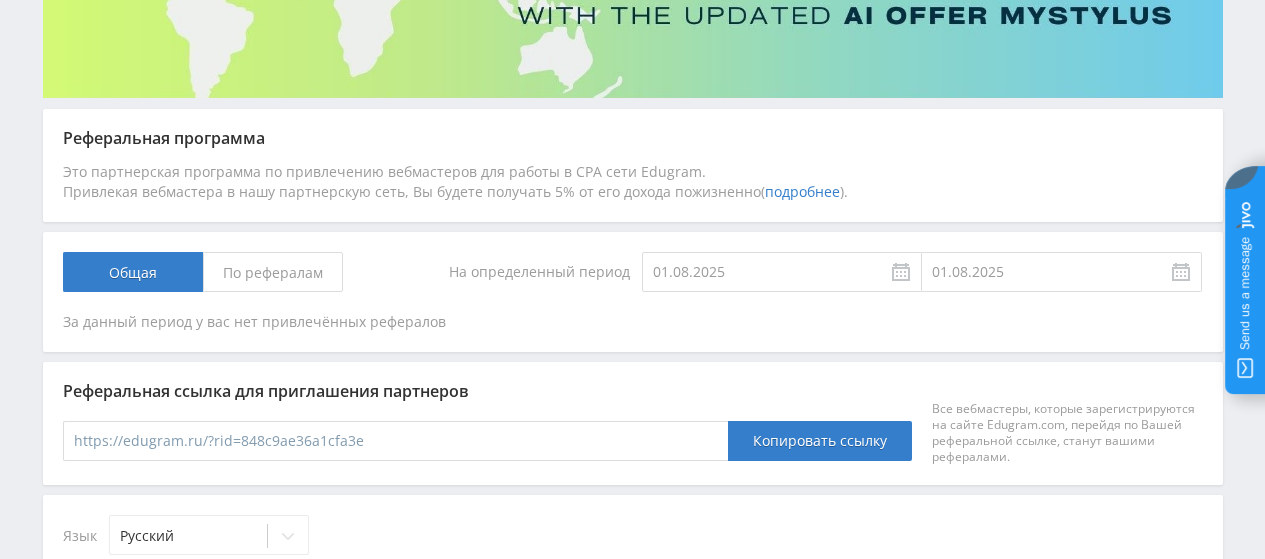 click on "подробнее" at bounding box center (802, 191) 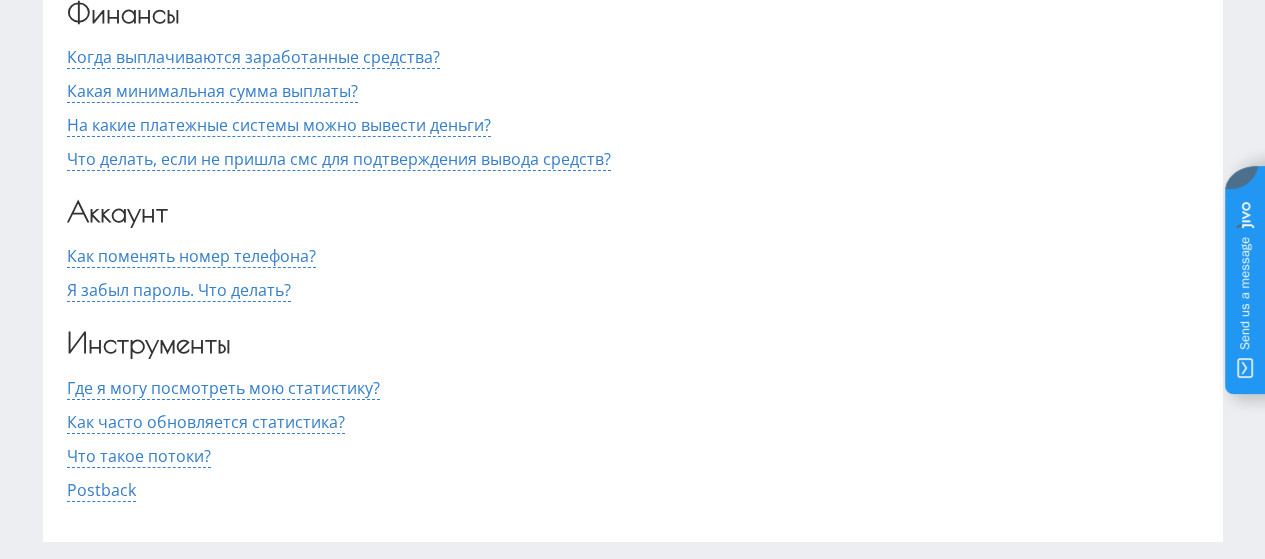 scroll, scrollTop: 783, scrollLeft: 0, axis: vertical 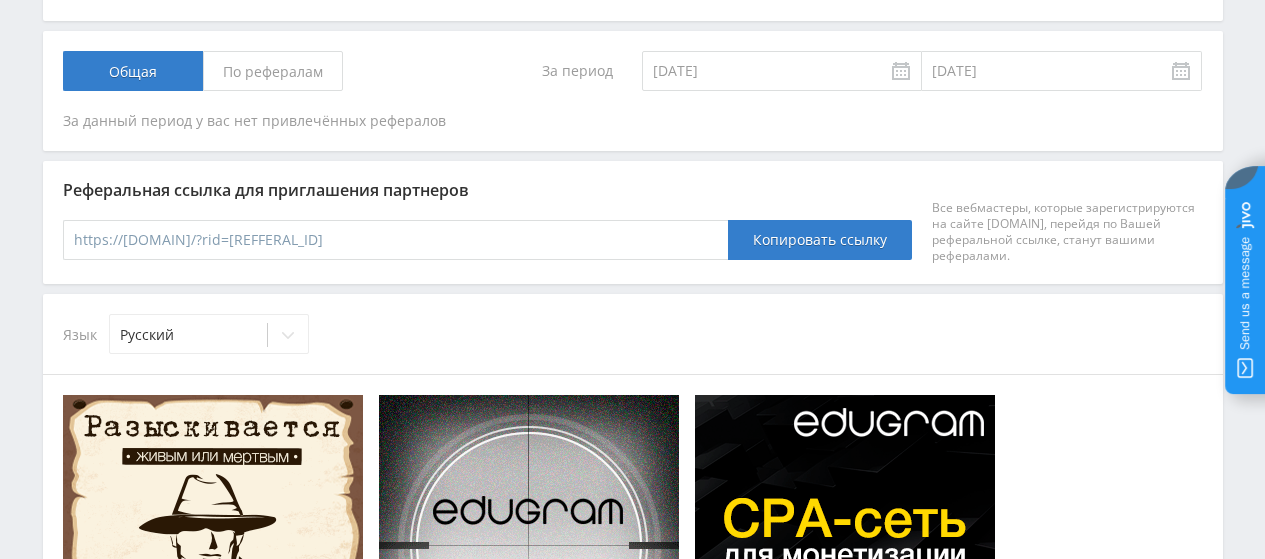 click on "<a href="https://eduforms.org/?rid=848c9ae36a1cfa3e&promo=1"><img src="https://eduforms.org/assets/img/partners/promo/referrals/ru/6_ru.gif" alt=""/></a>" at bounding box center [213, 719] 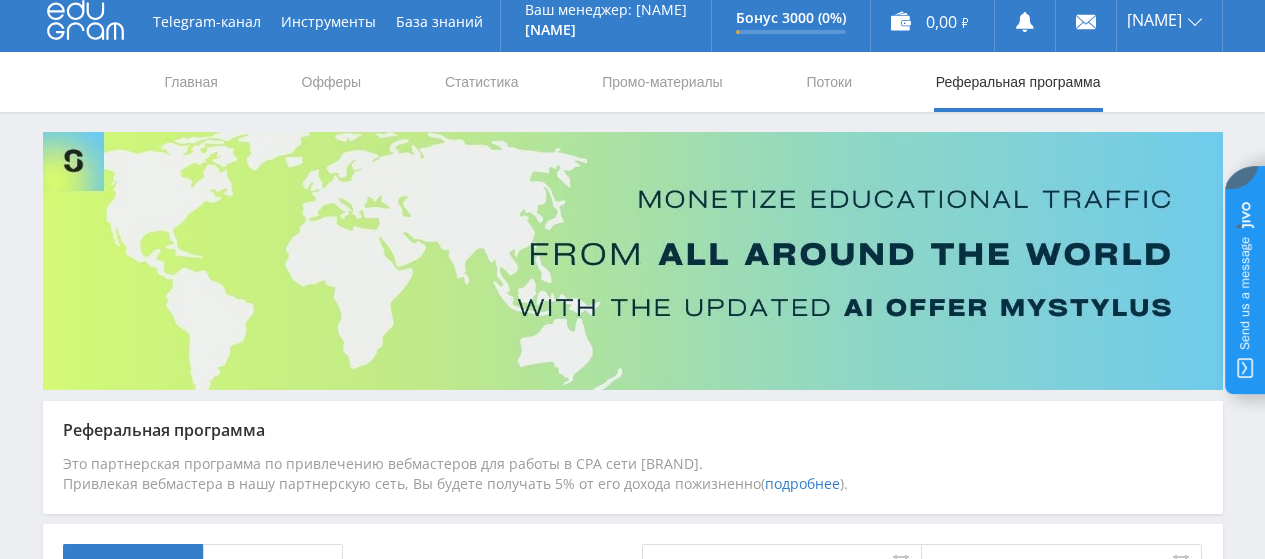 scroll, scrollTop: 0, scrollLeft: 0, axis: both 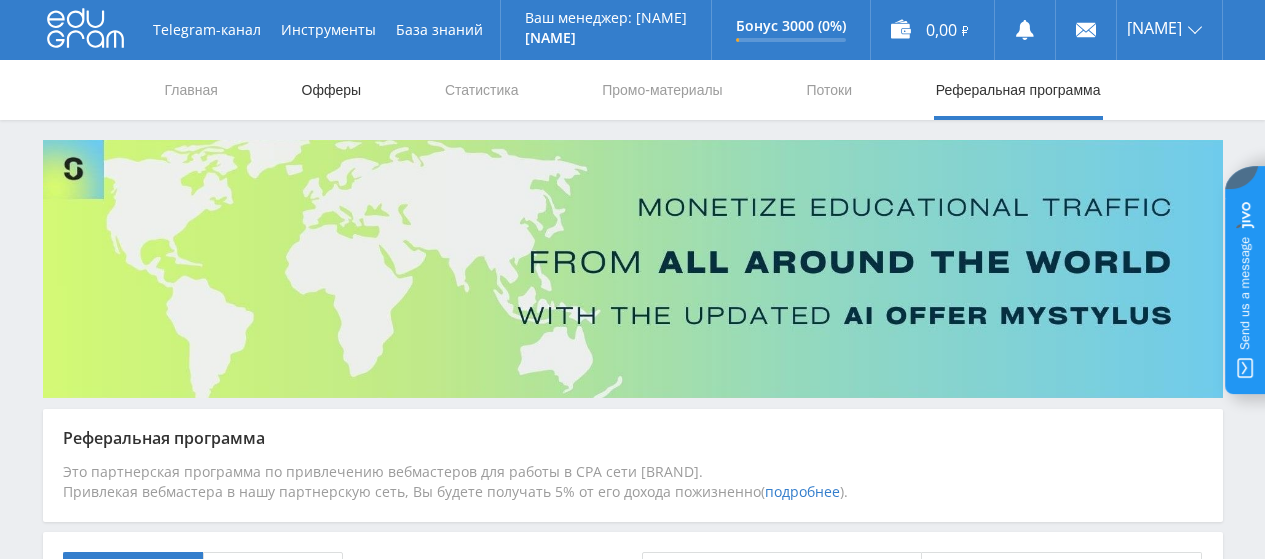click on "Офферы" at bounding box center (332, 90) 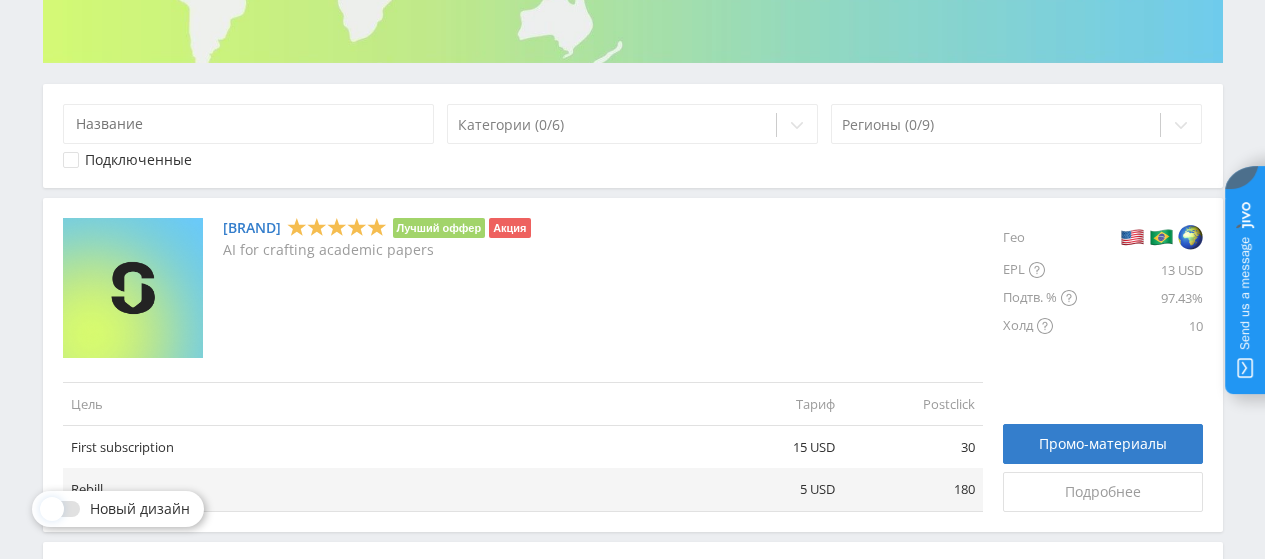 scroll, scrollTop: 300, scrollLeft: 0, axis: vertical 